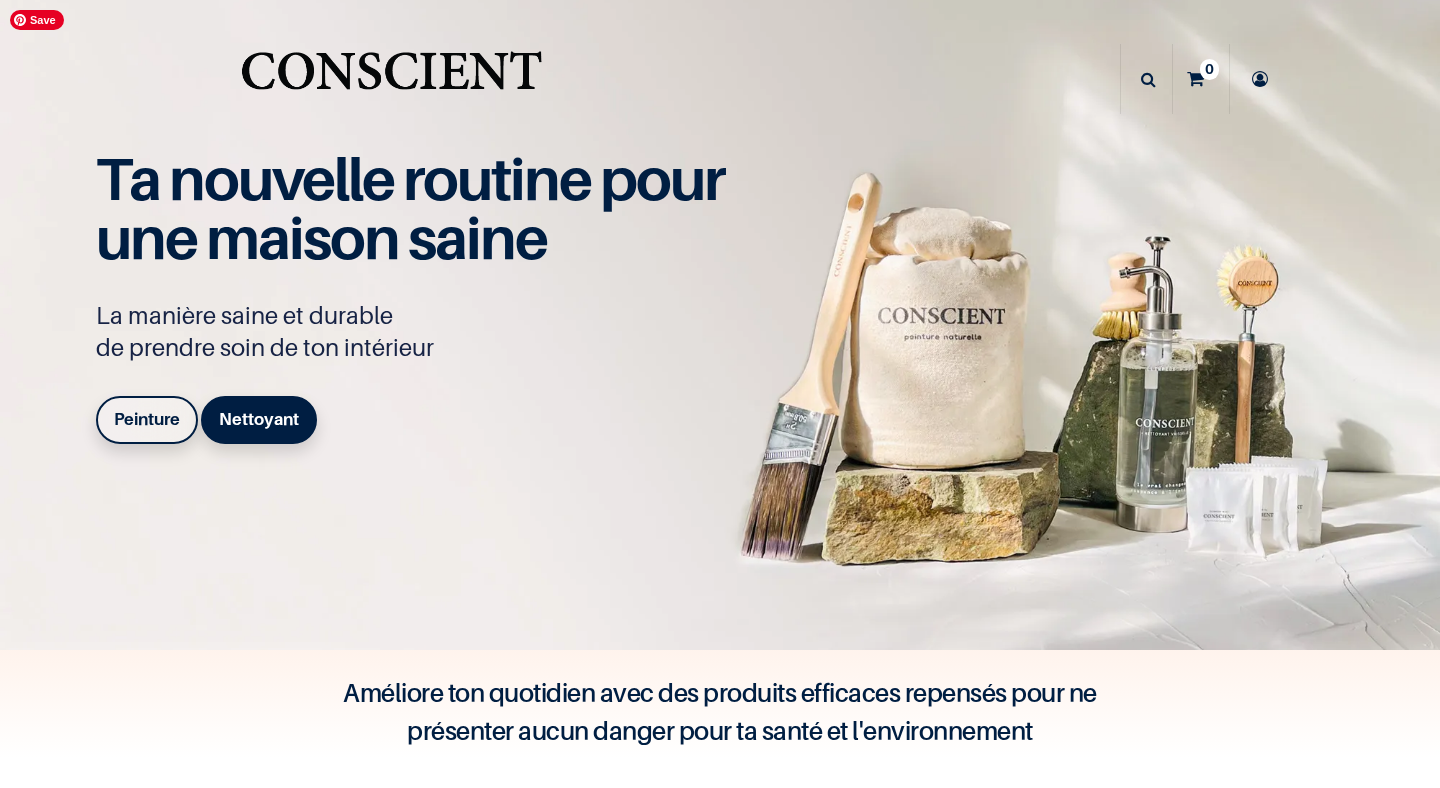 scroll, scrollTop: 0, scrollLeft: 0, axis: both 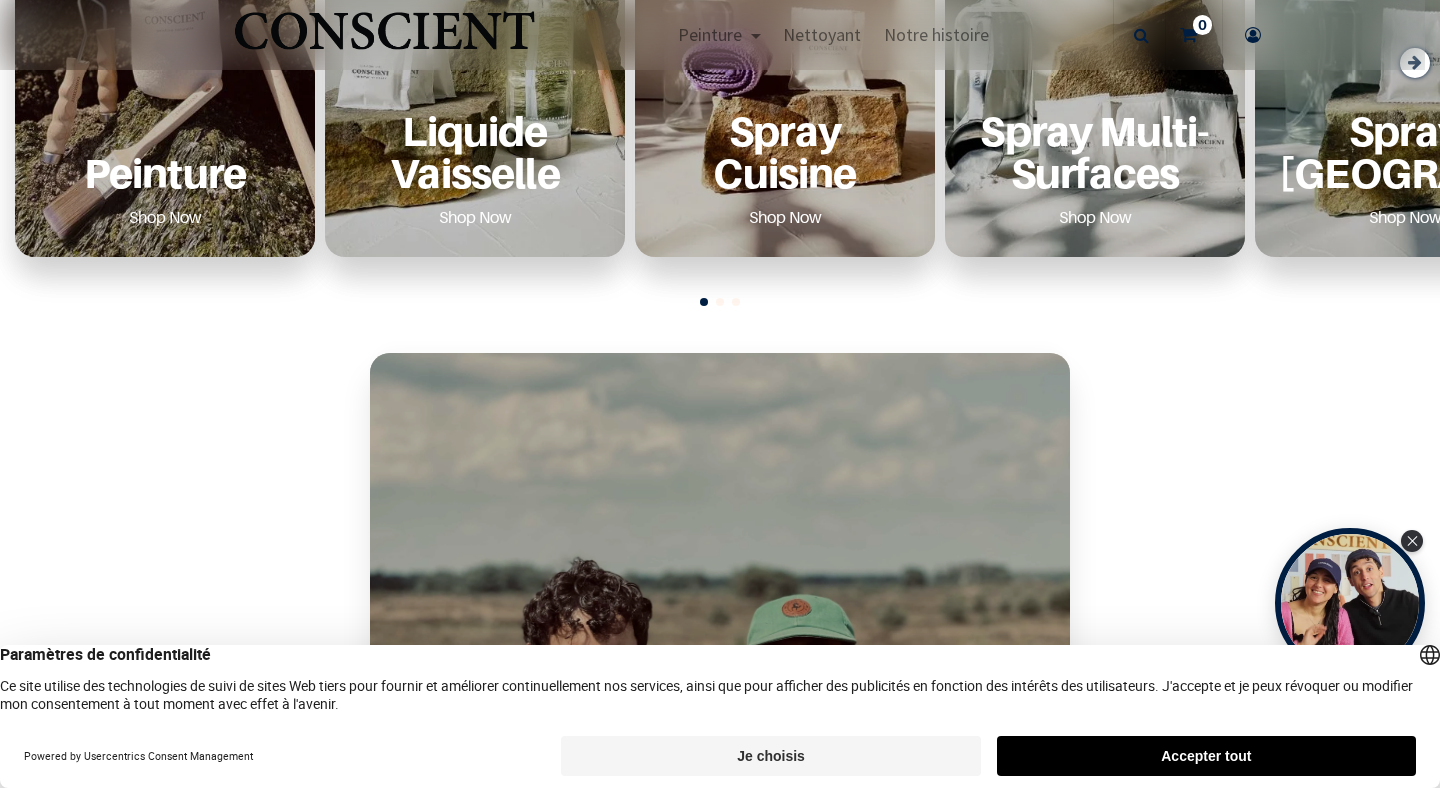 click on "Peinture
Shop Now" at bounding box center [165, 171] 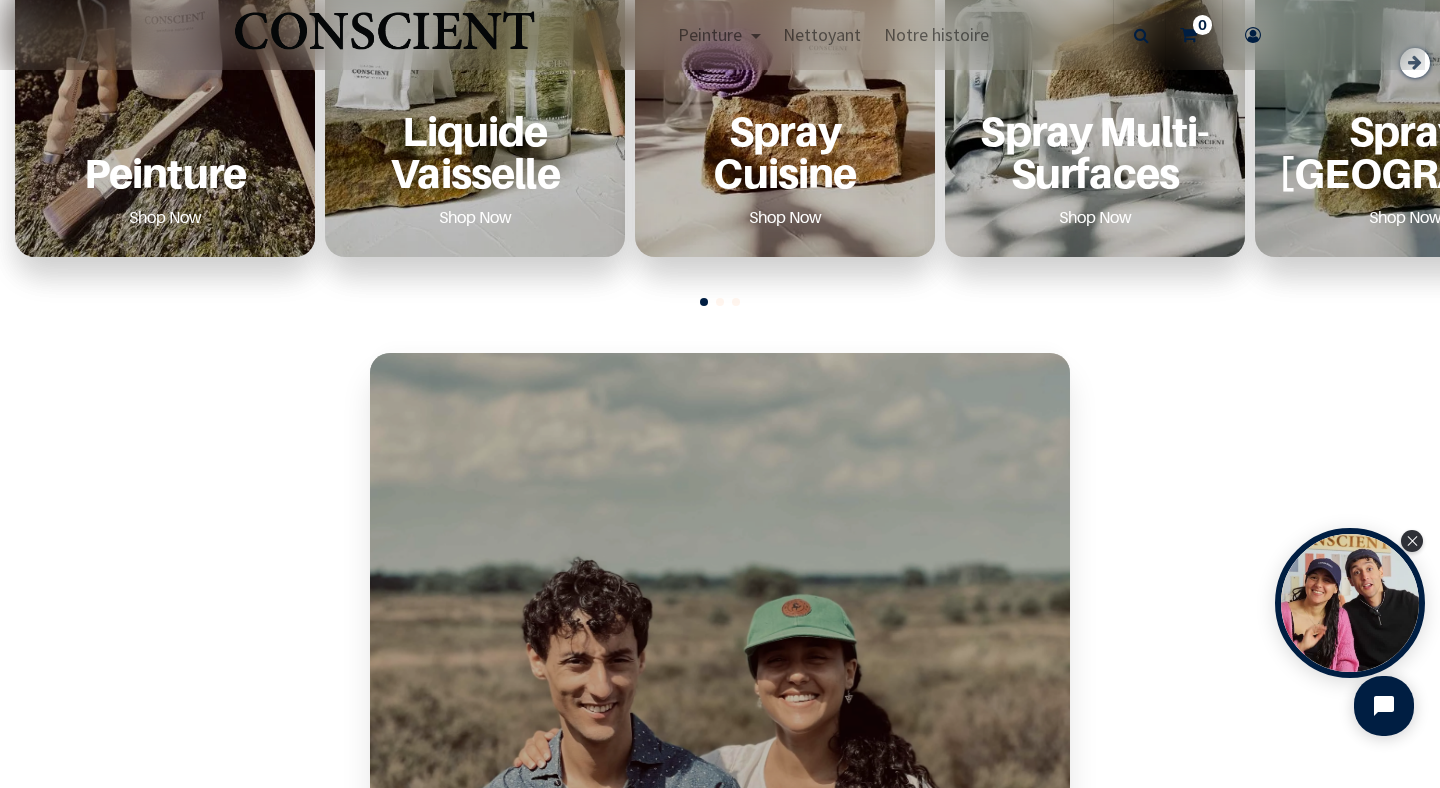 click on "Peinture" at bounding box center [165, 172] 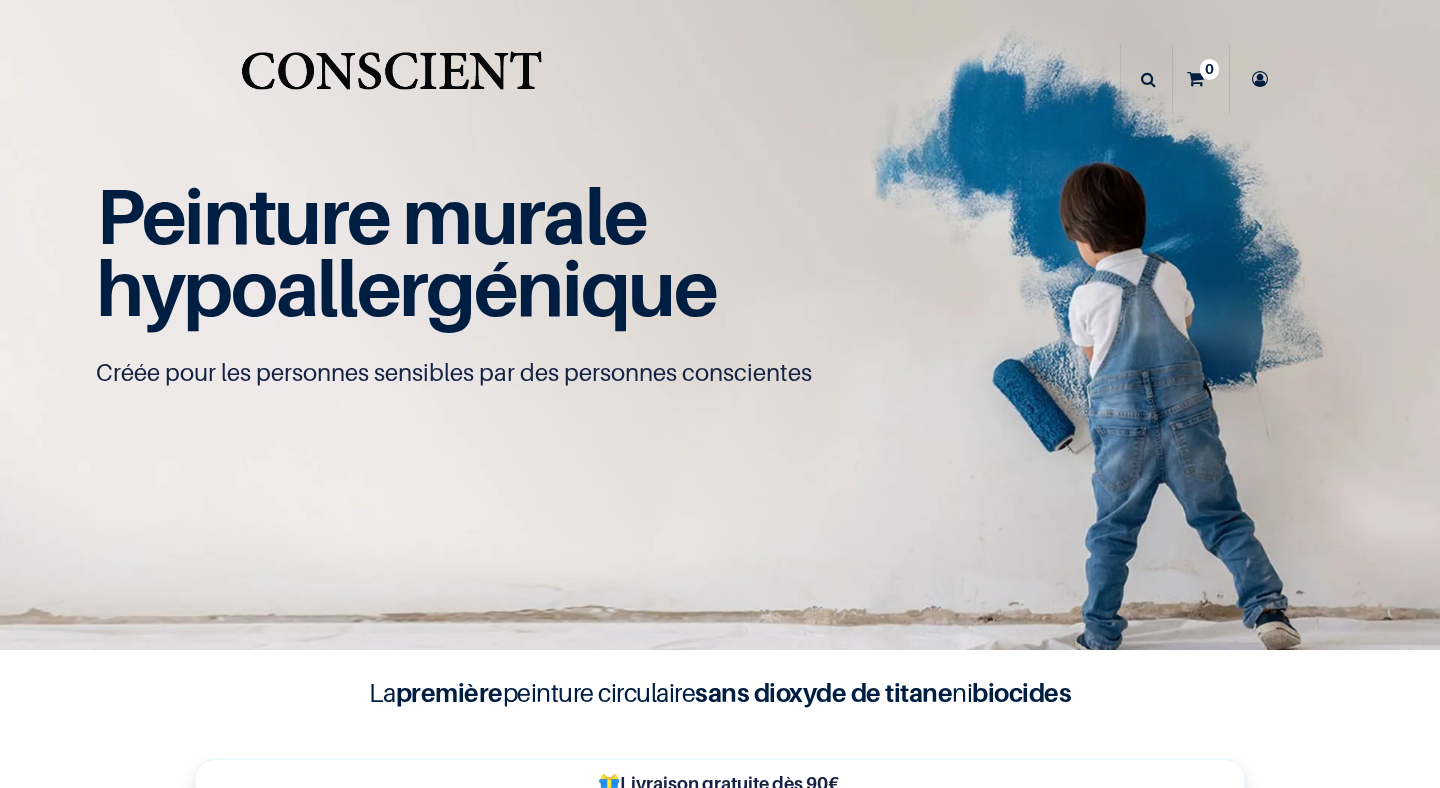 scroll, scrollTop: 0, scrollLeft: 0, axis: both 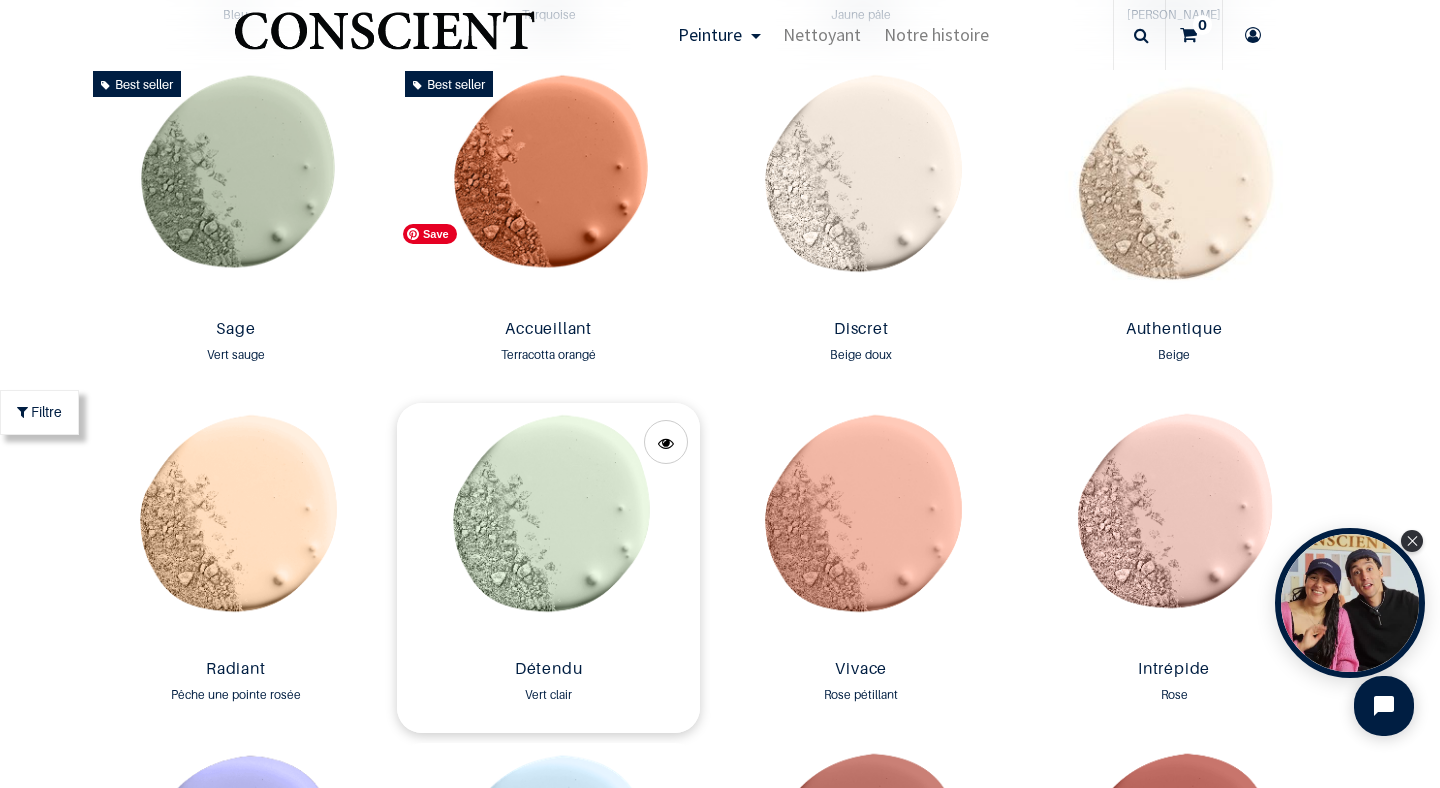 click at bounding box center (548, 527) 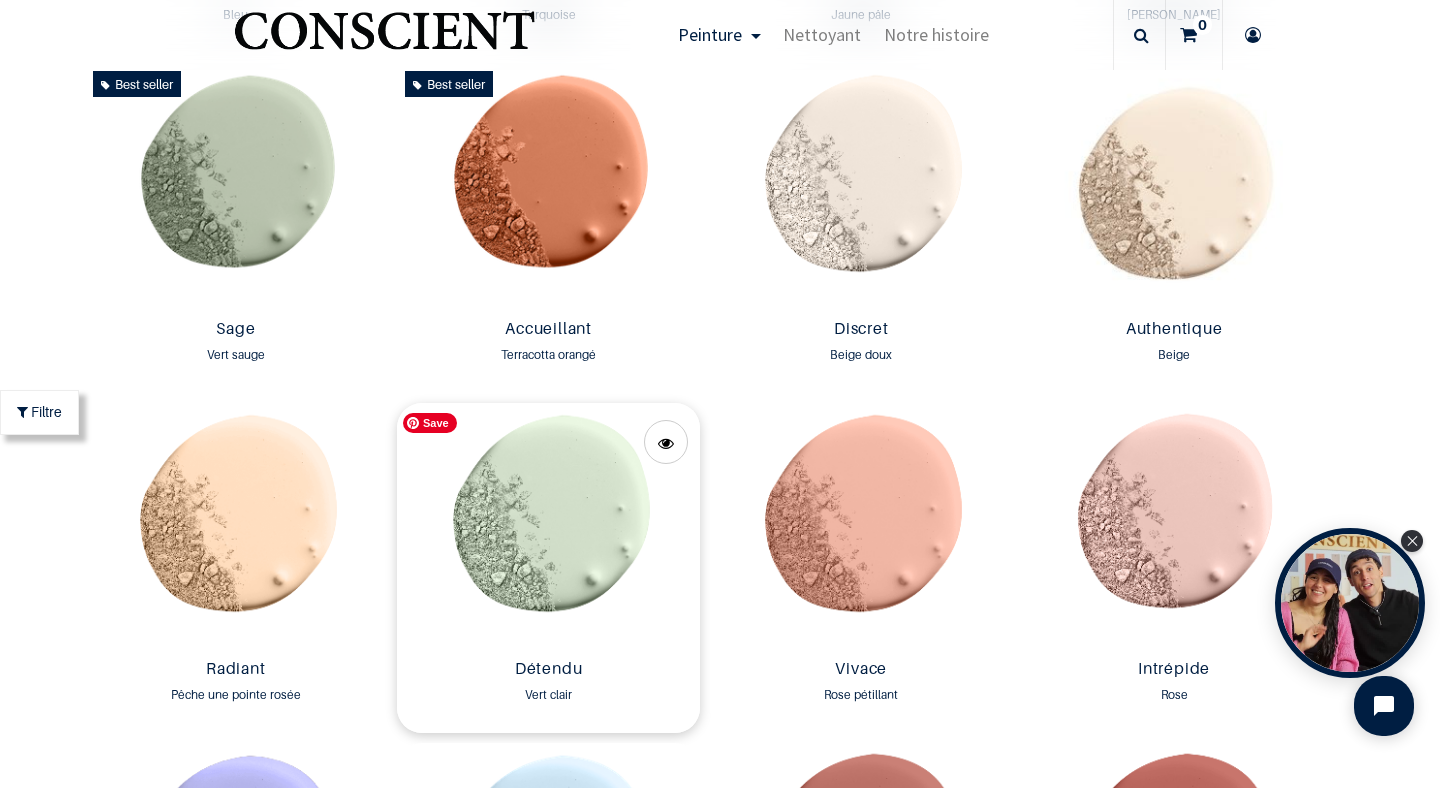 click at bounding box center [548, 527] 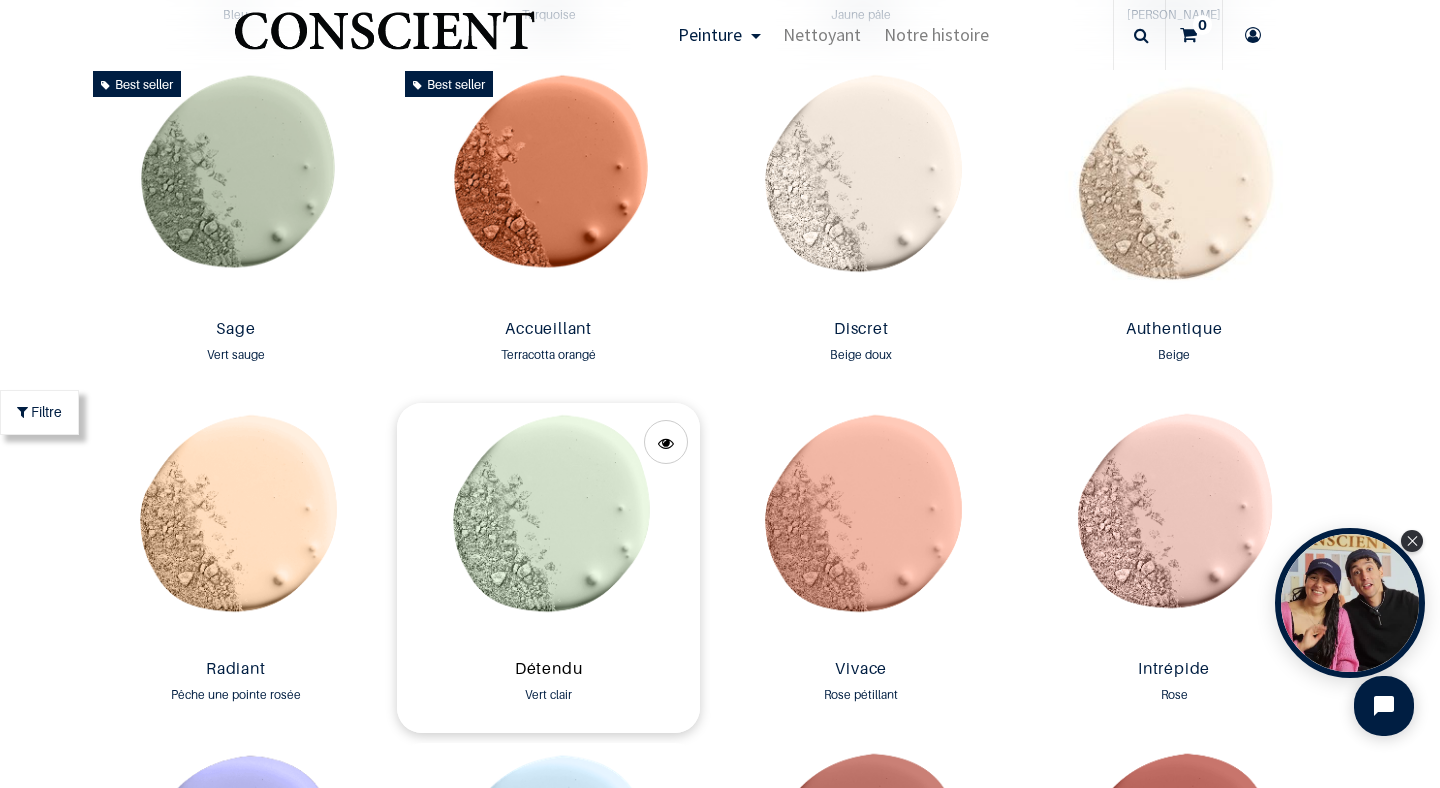 click on "Détendu" at bounding box center [548, 670] 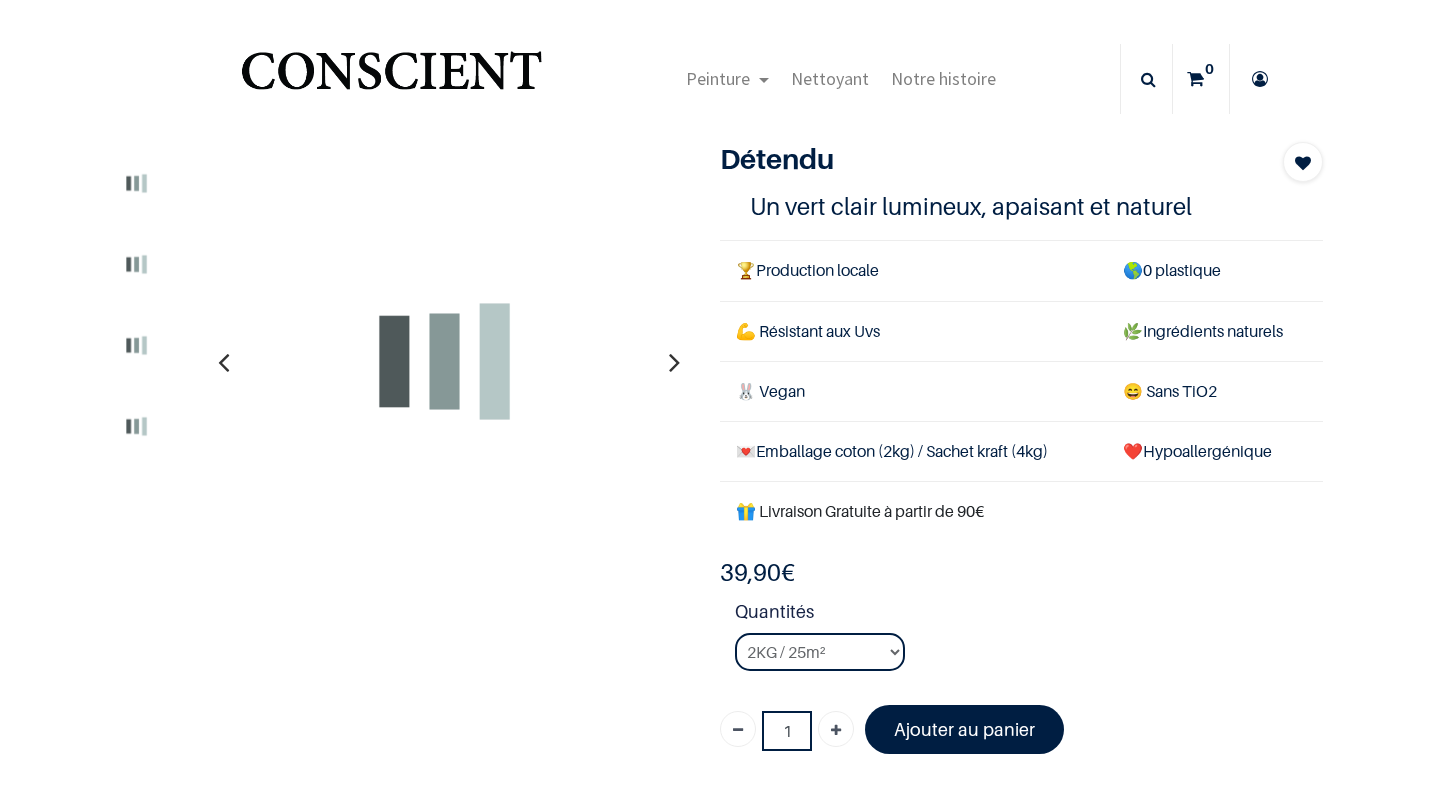 scroll, scrollTop: 0, scrollLeft: 0, axis: both 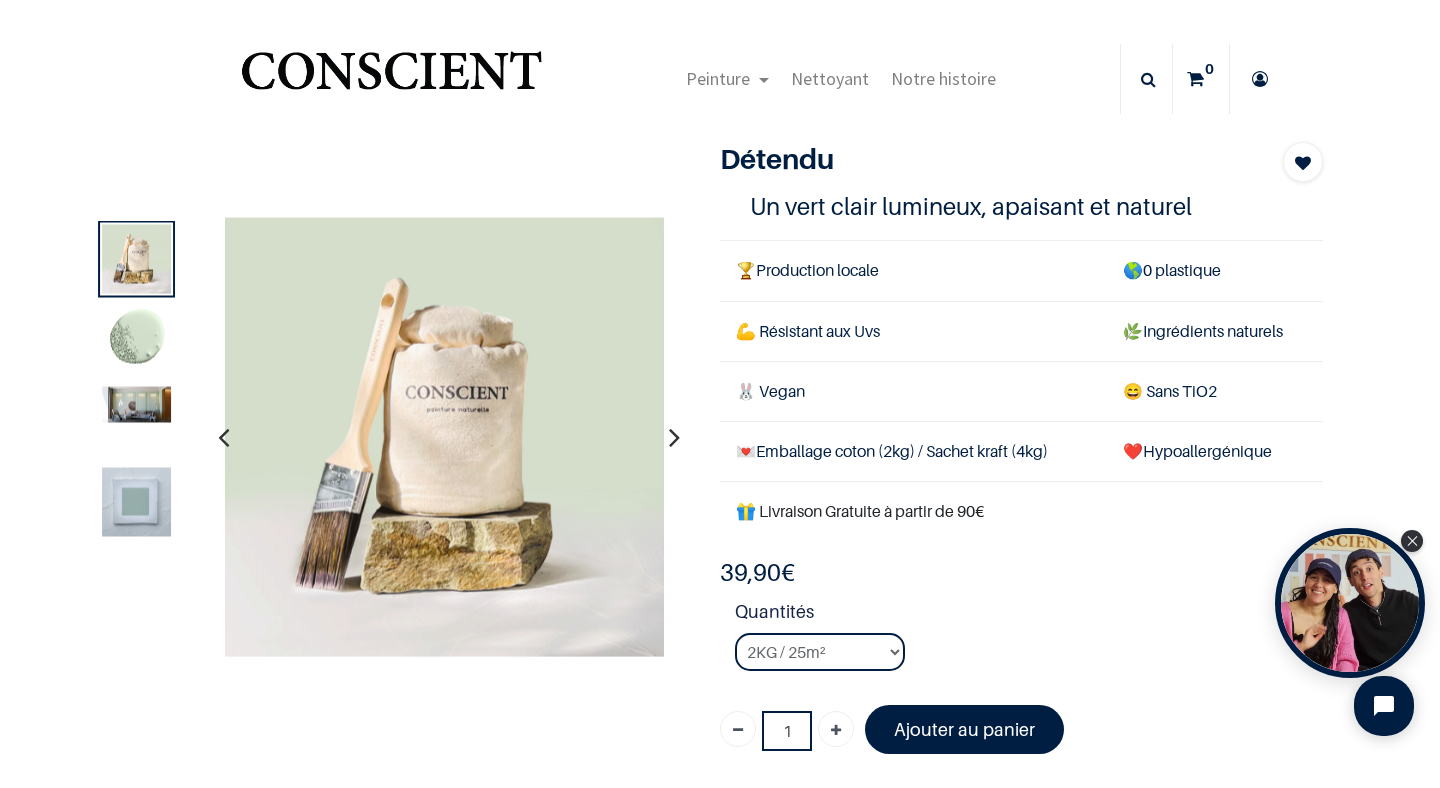 click at bounding box center (674, 437) 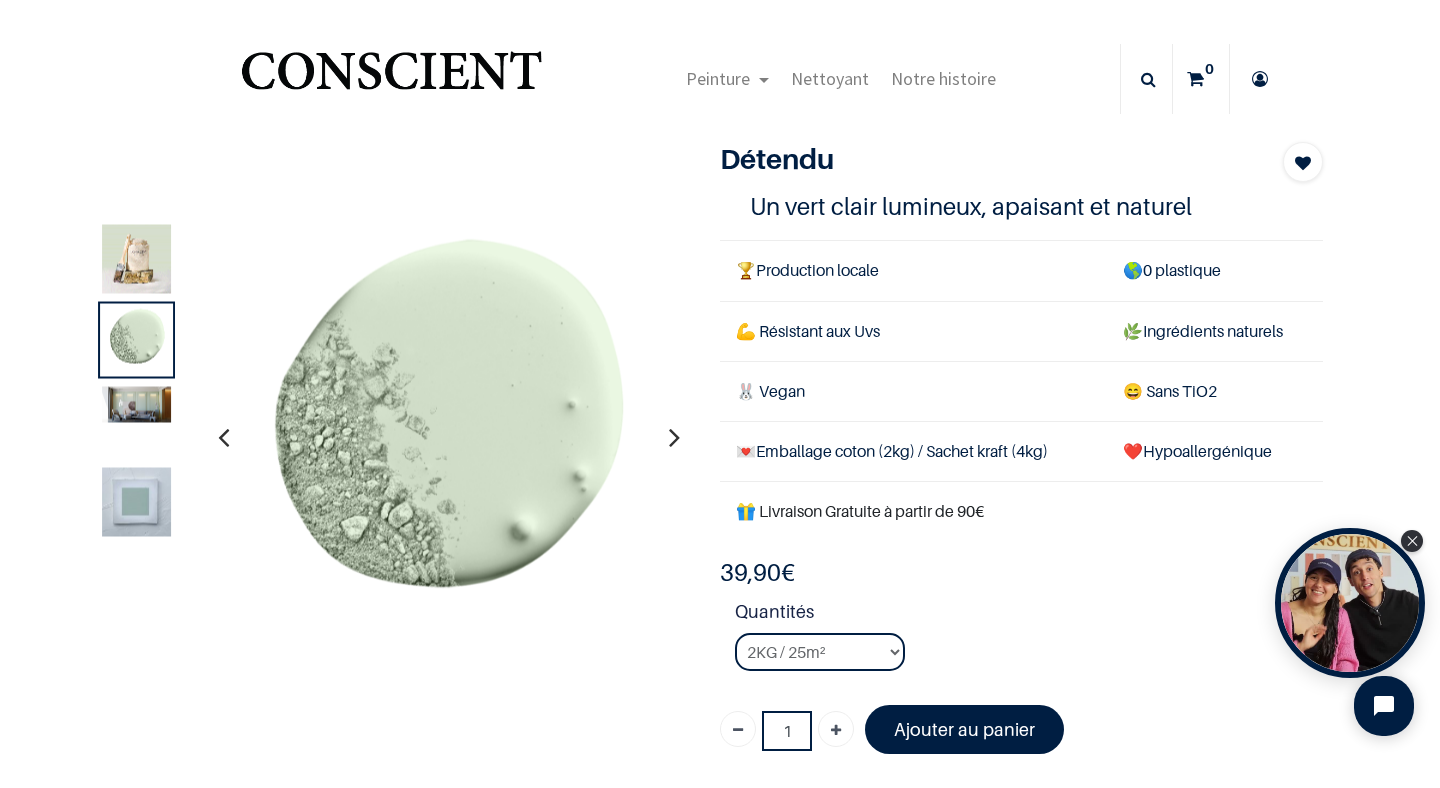 click at bounding box center (674, 437) 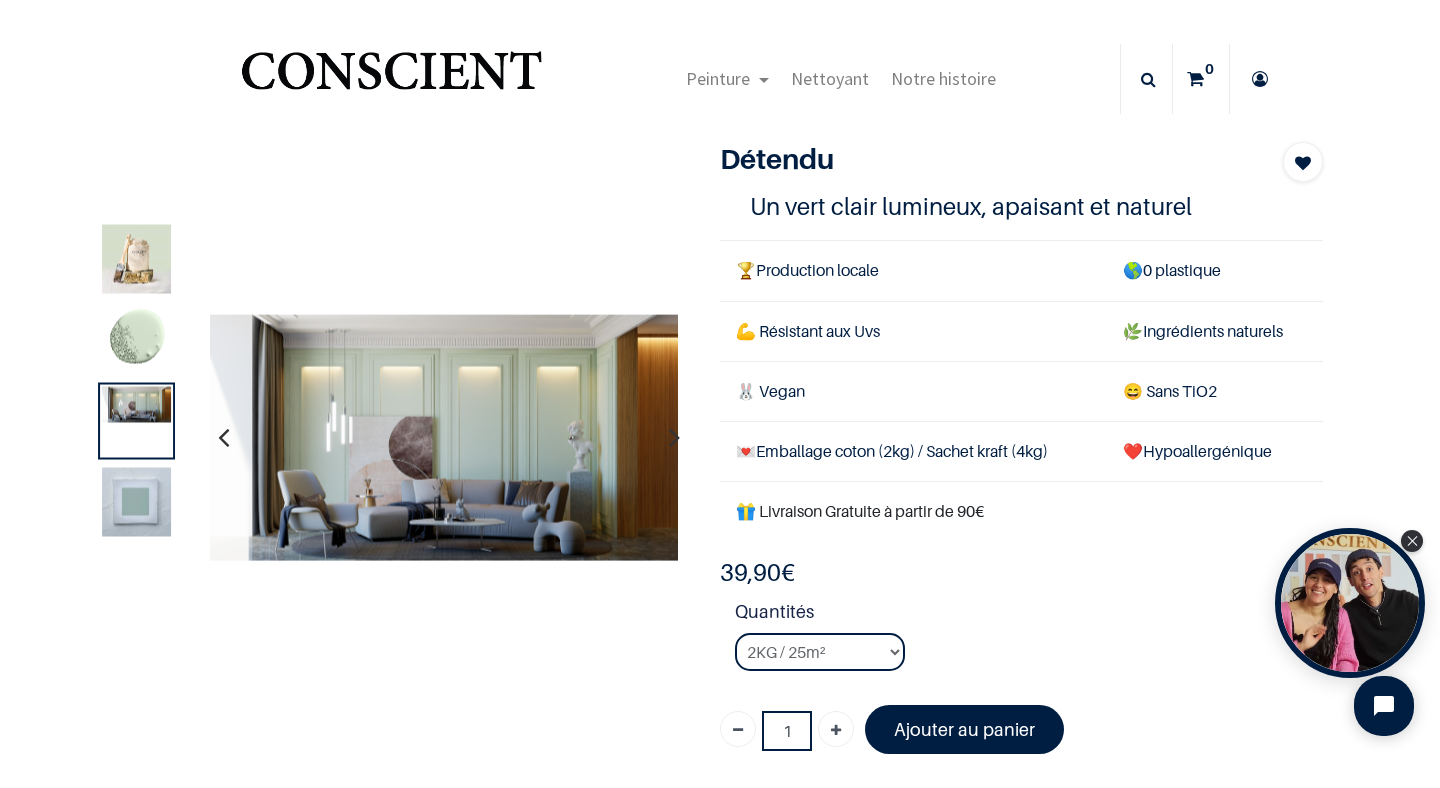 click at bounding box center [674, 437] 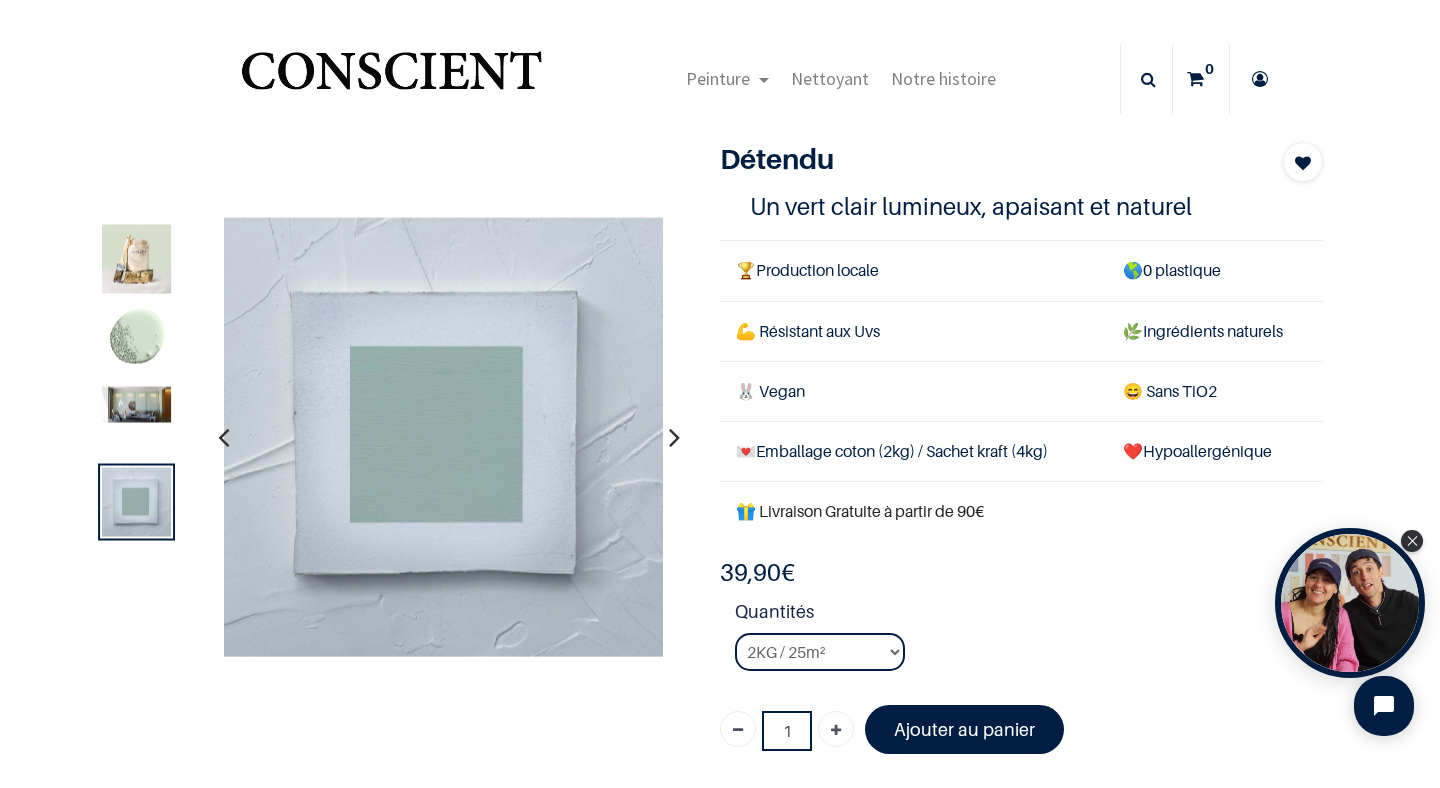 click at bounding box center (674, 437) 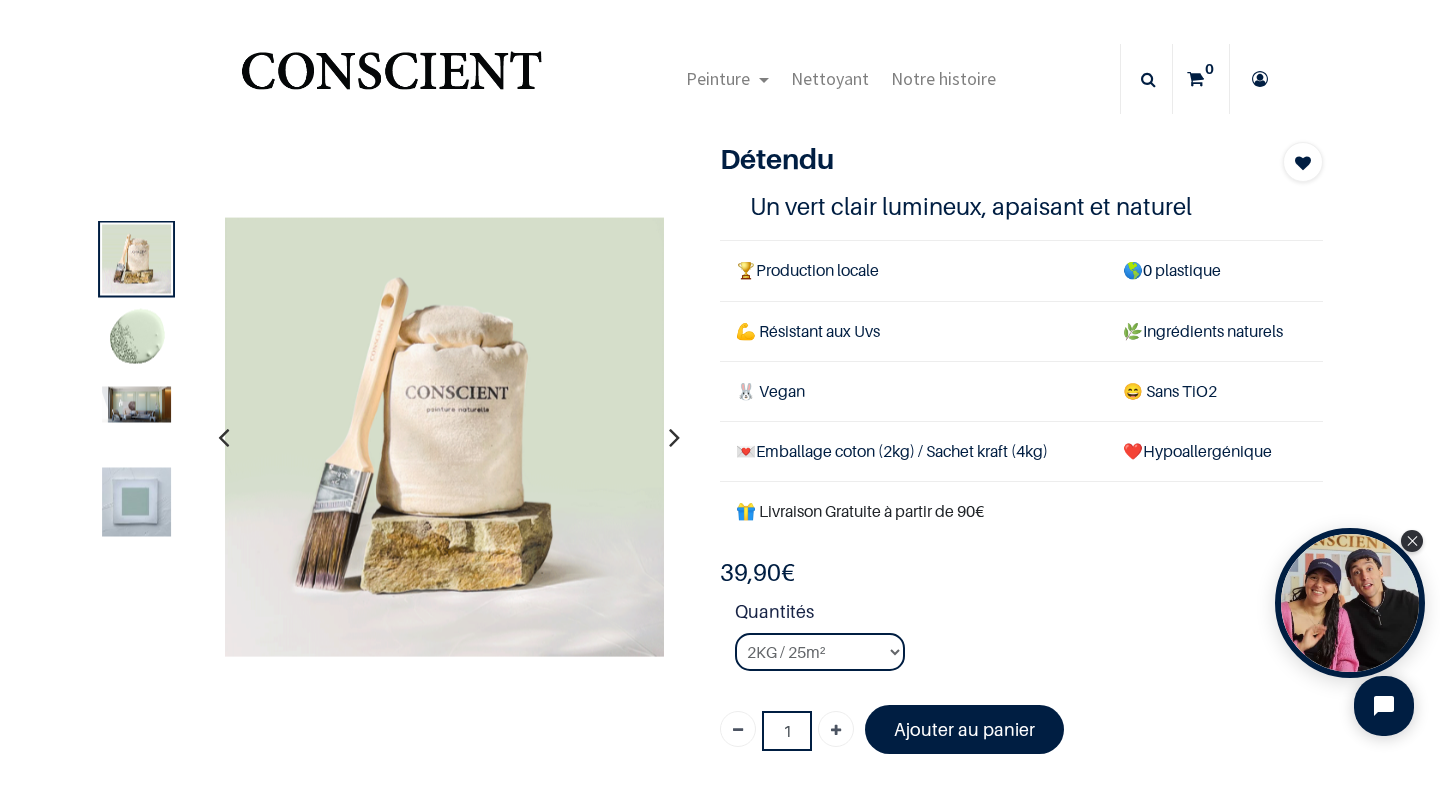 click at bounding box center [674, 437] 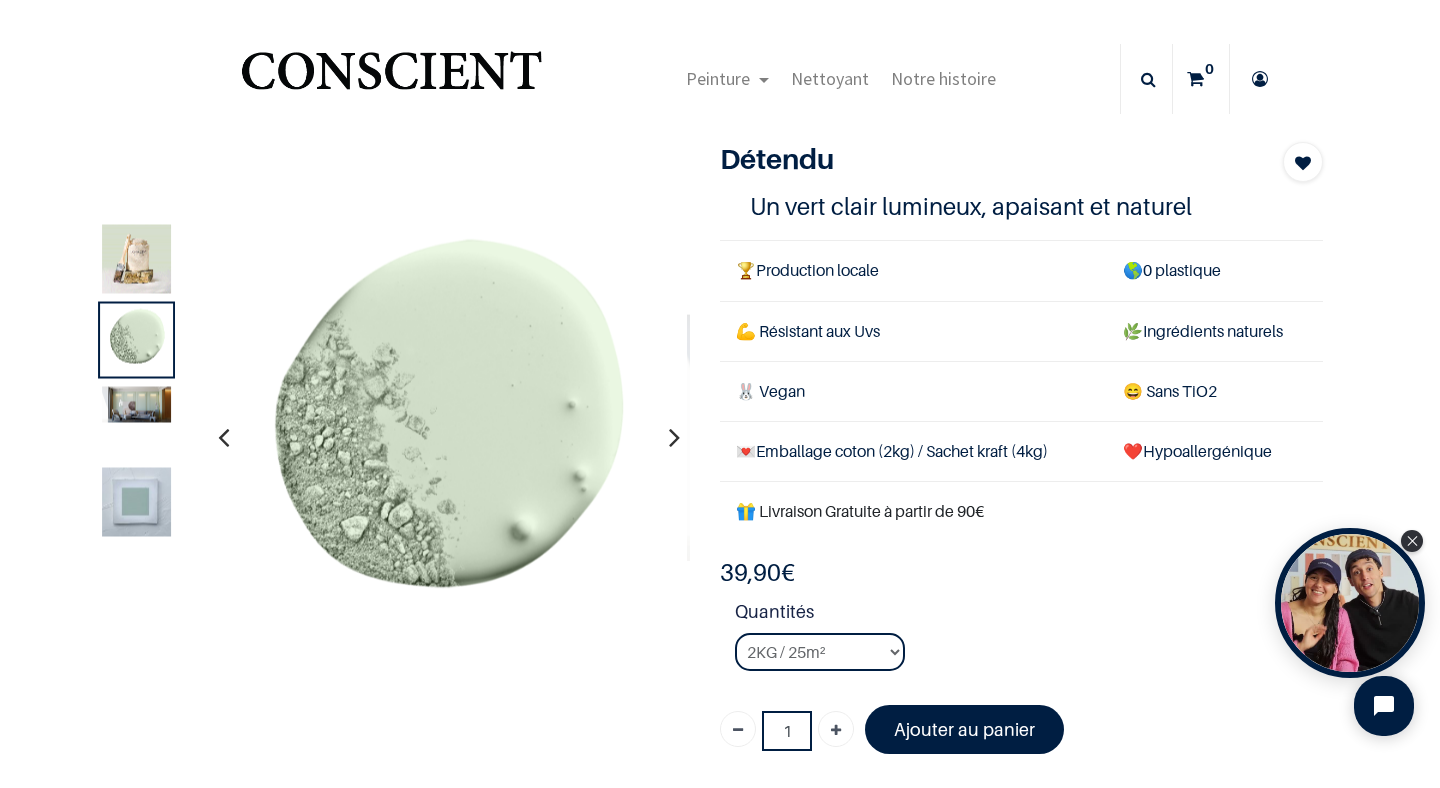 click at bounding box center (136, 405) 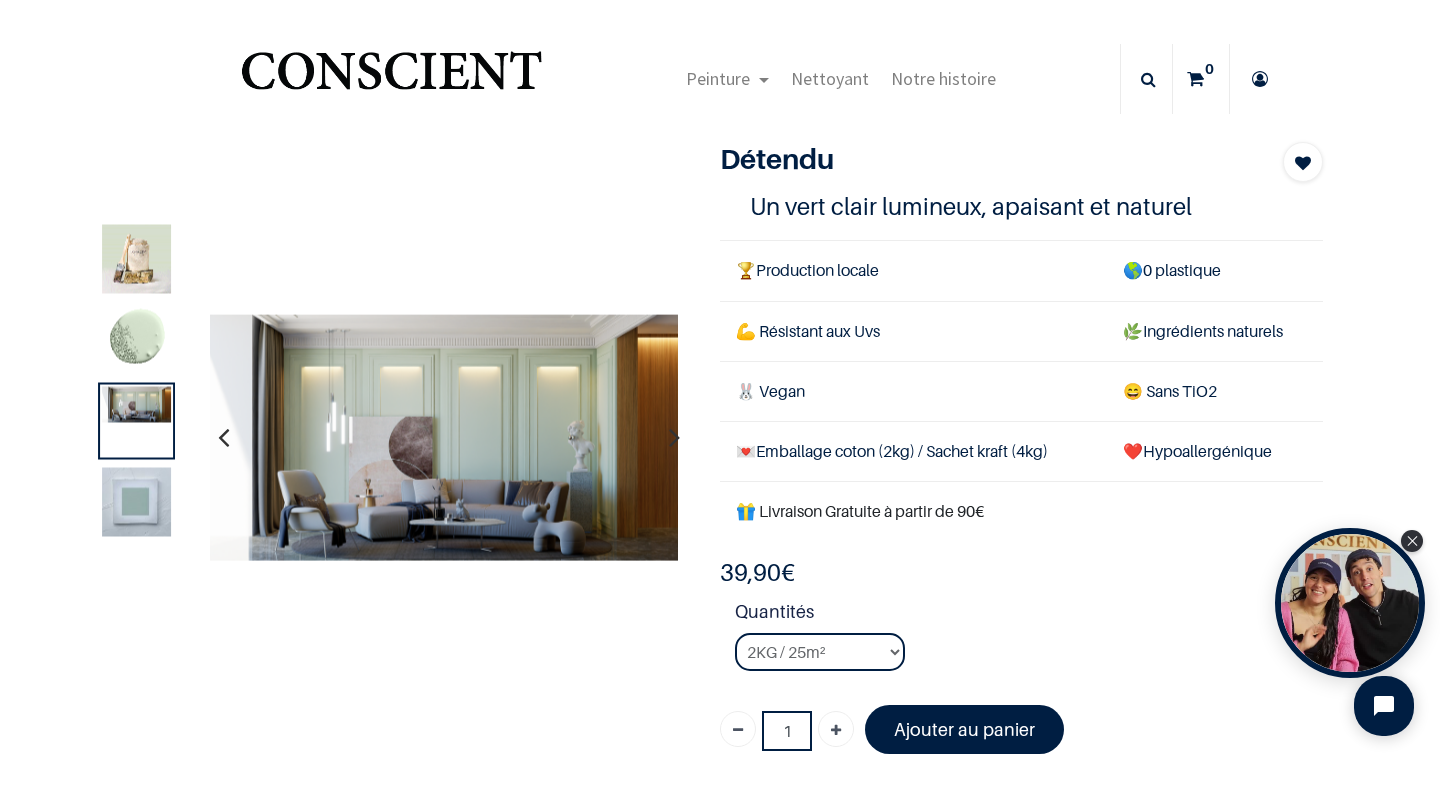 click at bounding box center (136, 340) 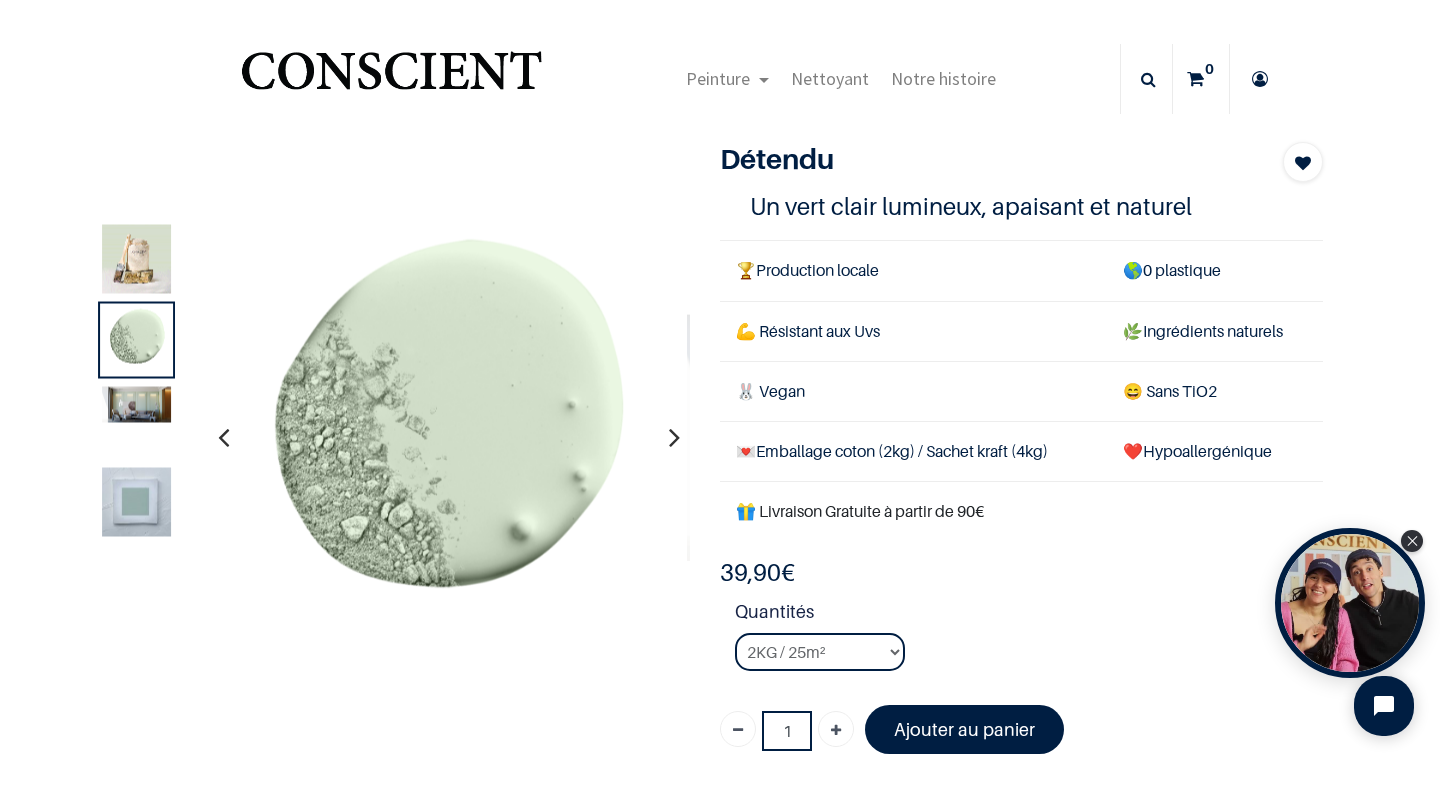 scroll, scrollTop: 4, scrollLeft: 0, axis: vertical 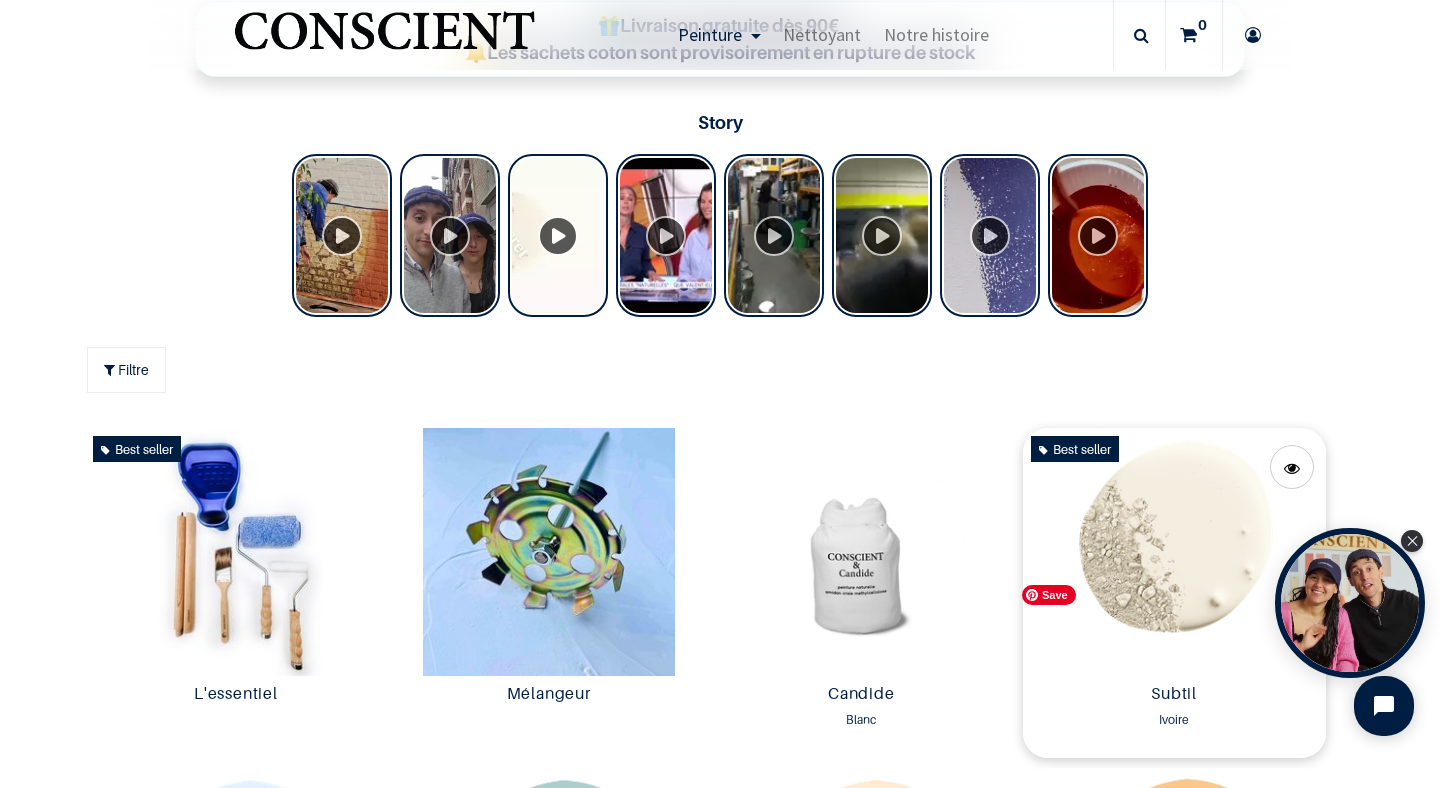 click at bounding box center [1174, 552] 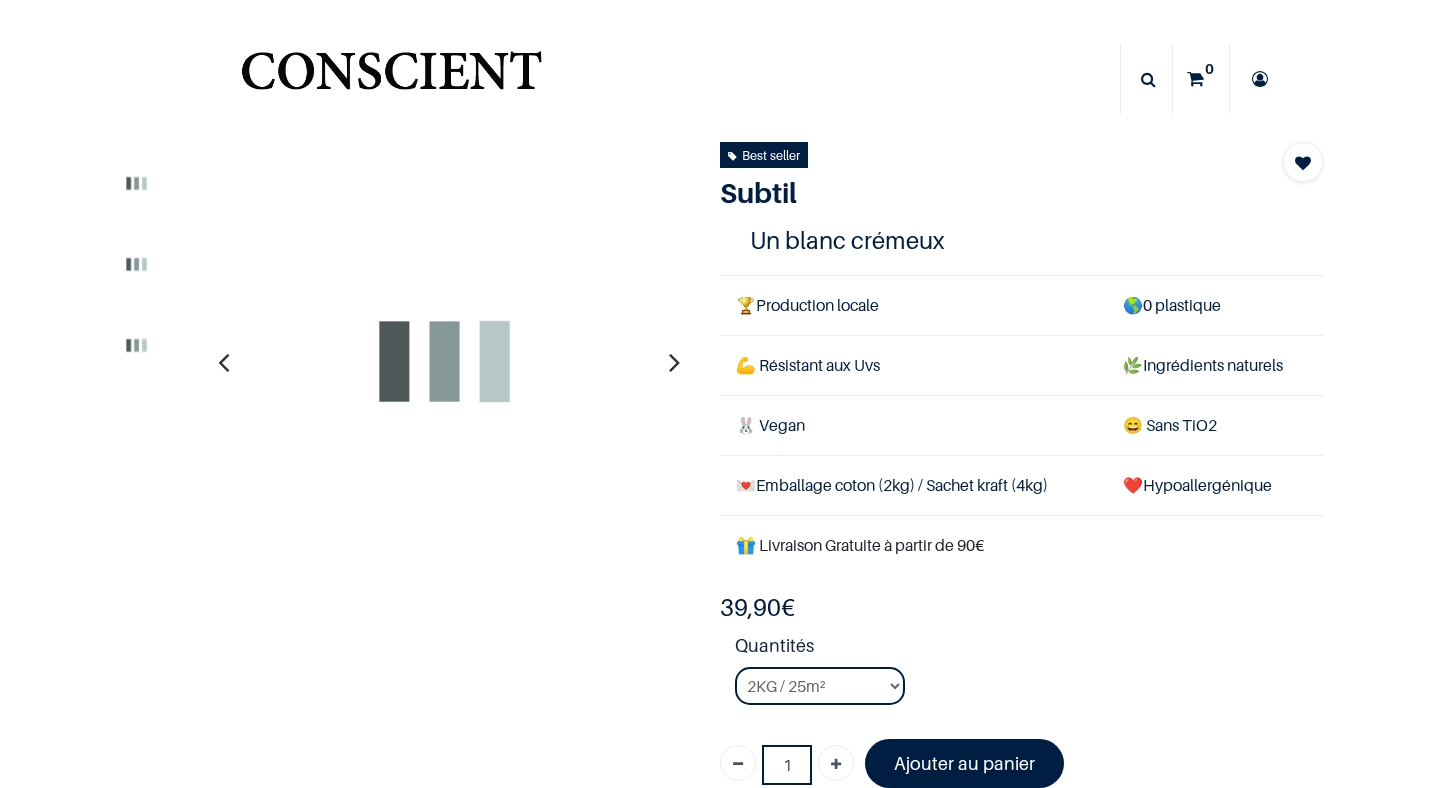 scroll, scrollTop: 0, scrollLeft: 0, axis: both 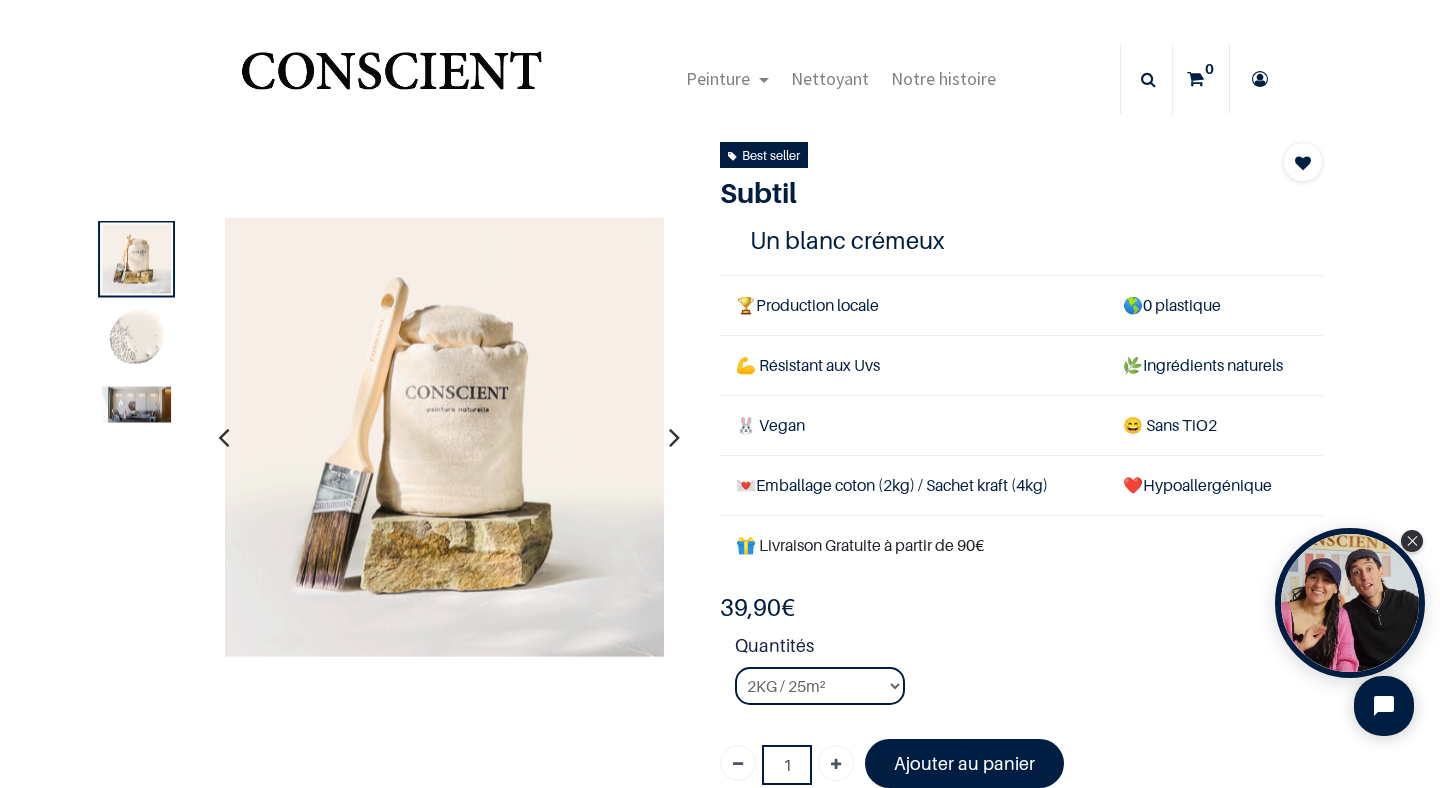 click at bounding box center (674, 437) 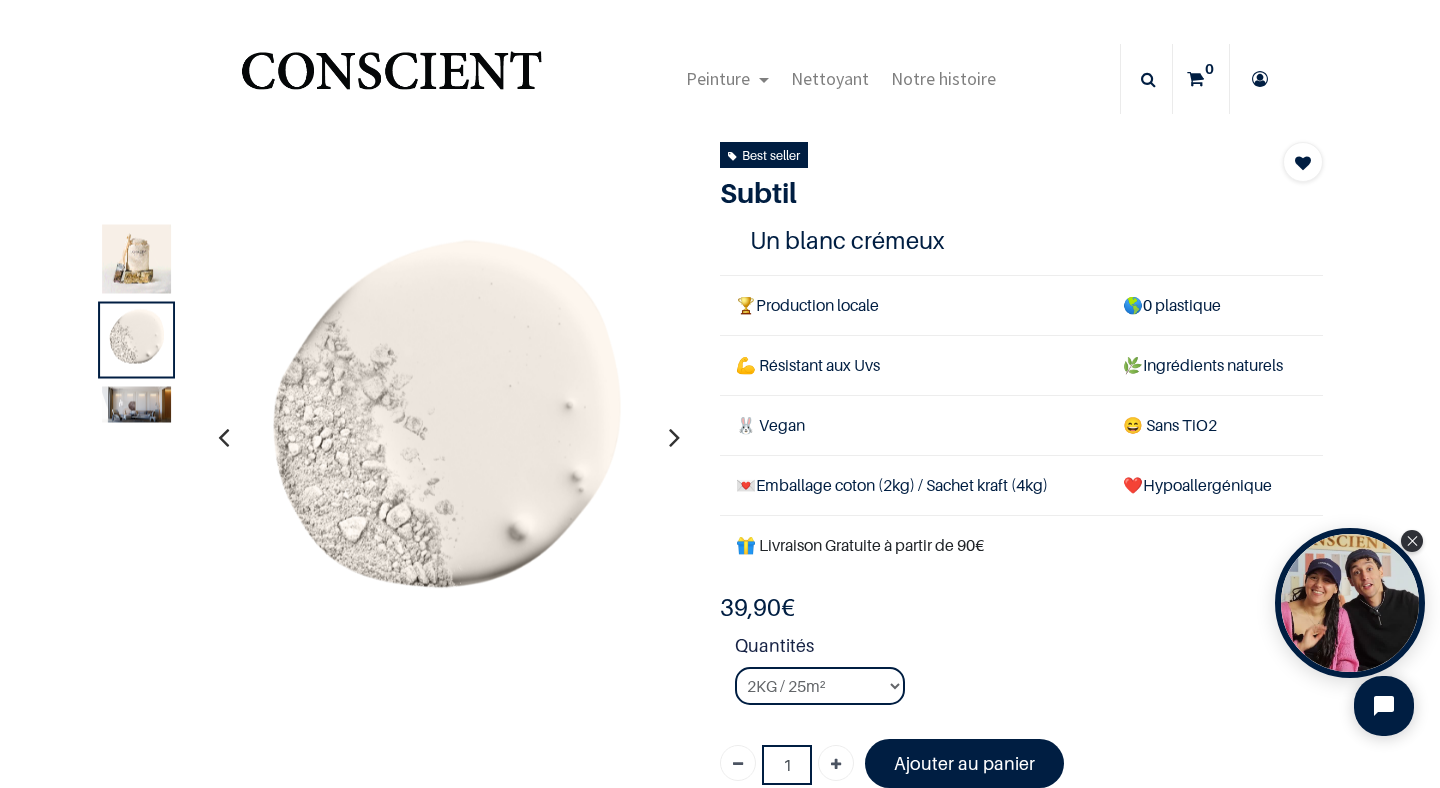 click at bounding box center [223, 437] 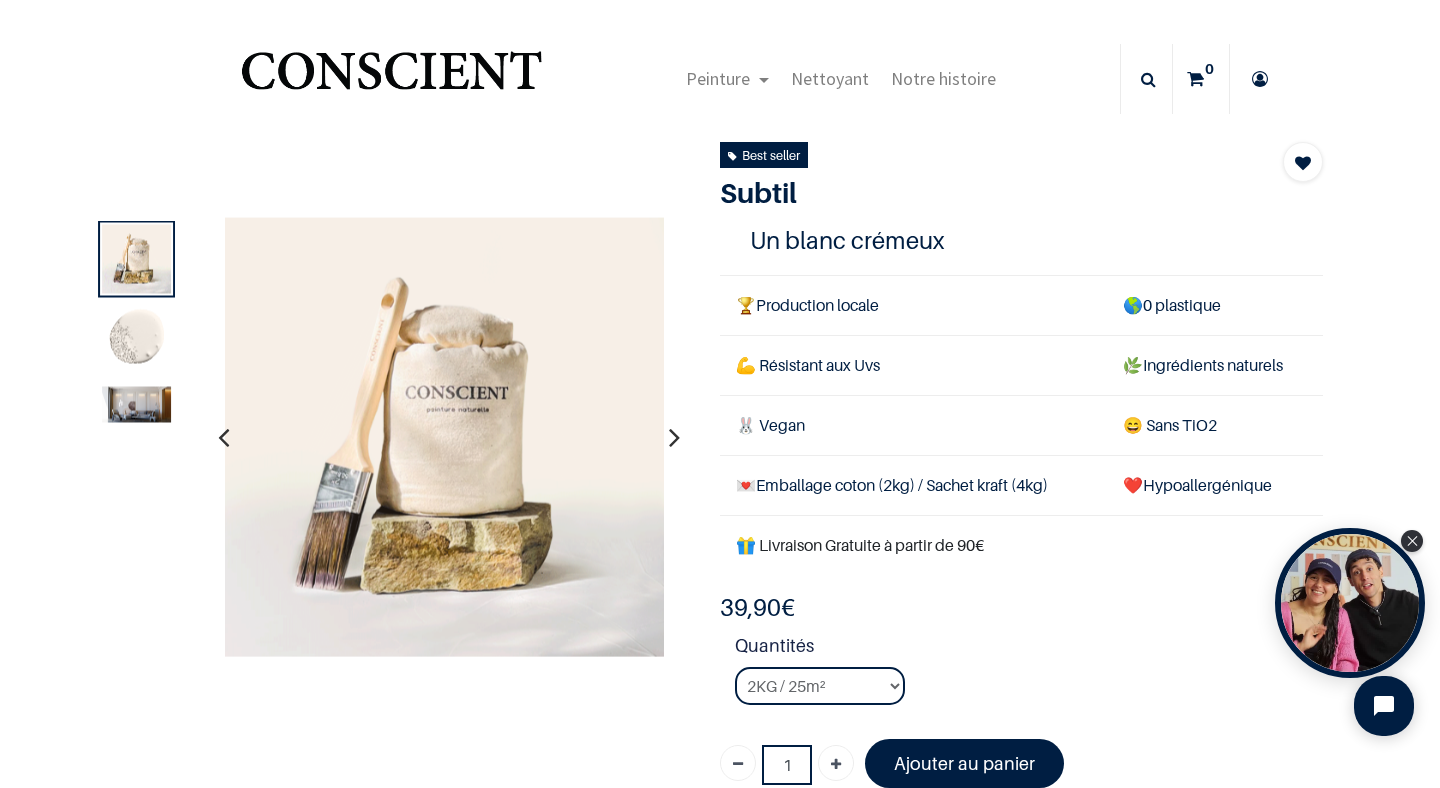 click at bounding box center [136, 340] 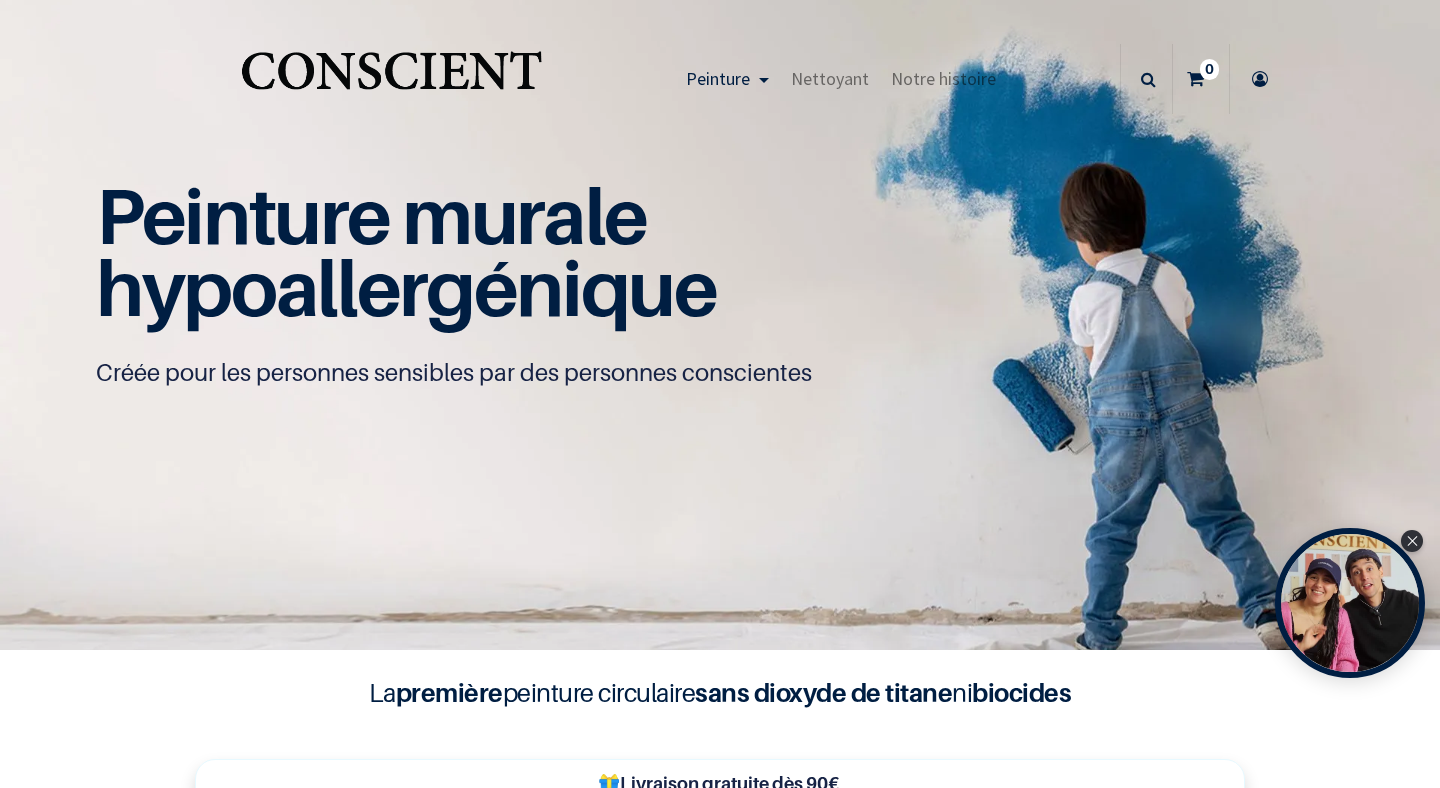 scroll, scrollTop: 0, scrollLeft: 0, axis: both 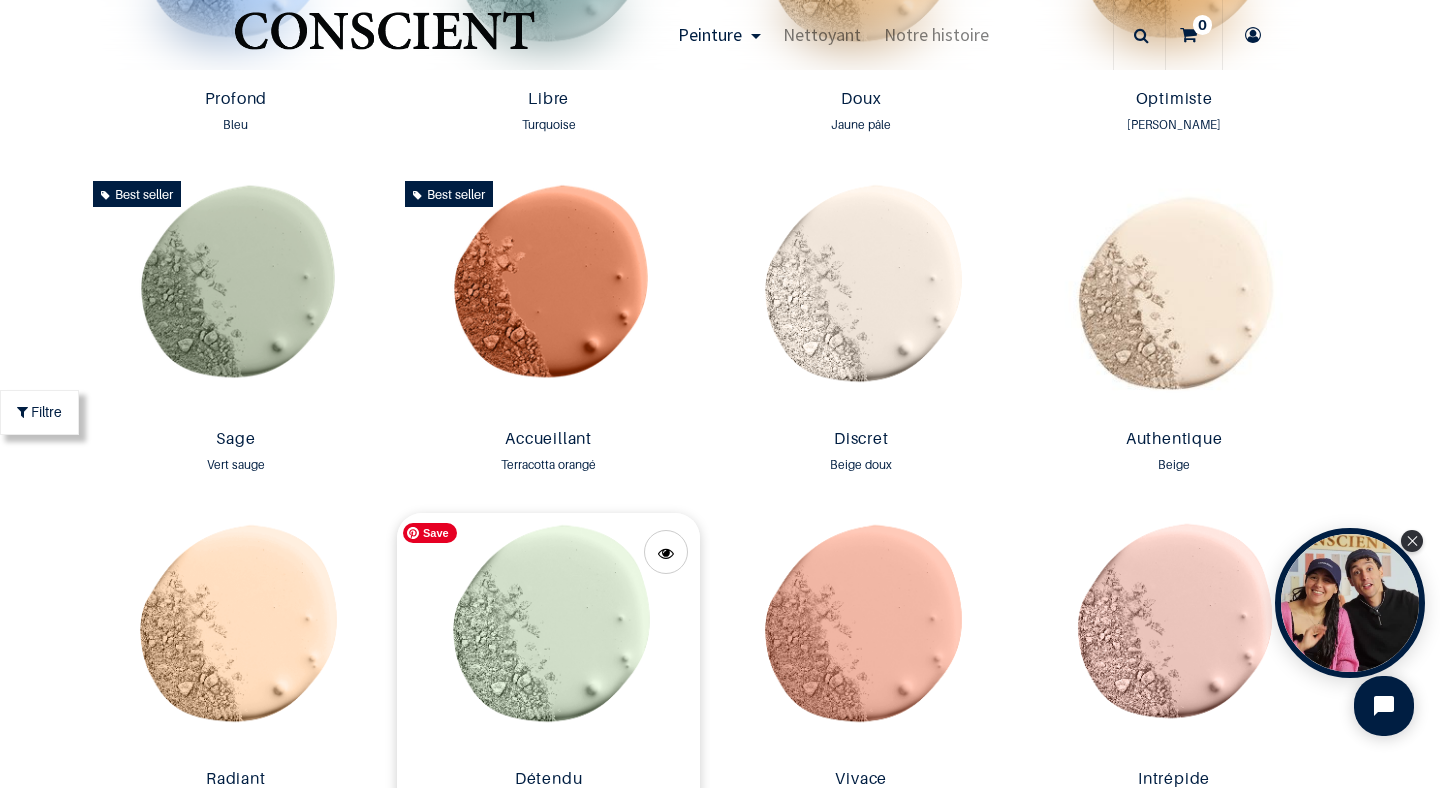 click at bounding box center (548, 637) 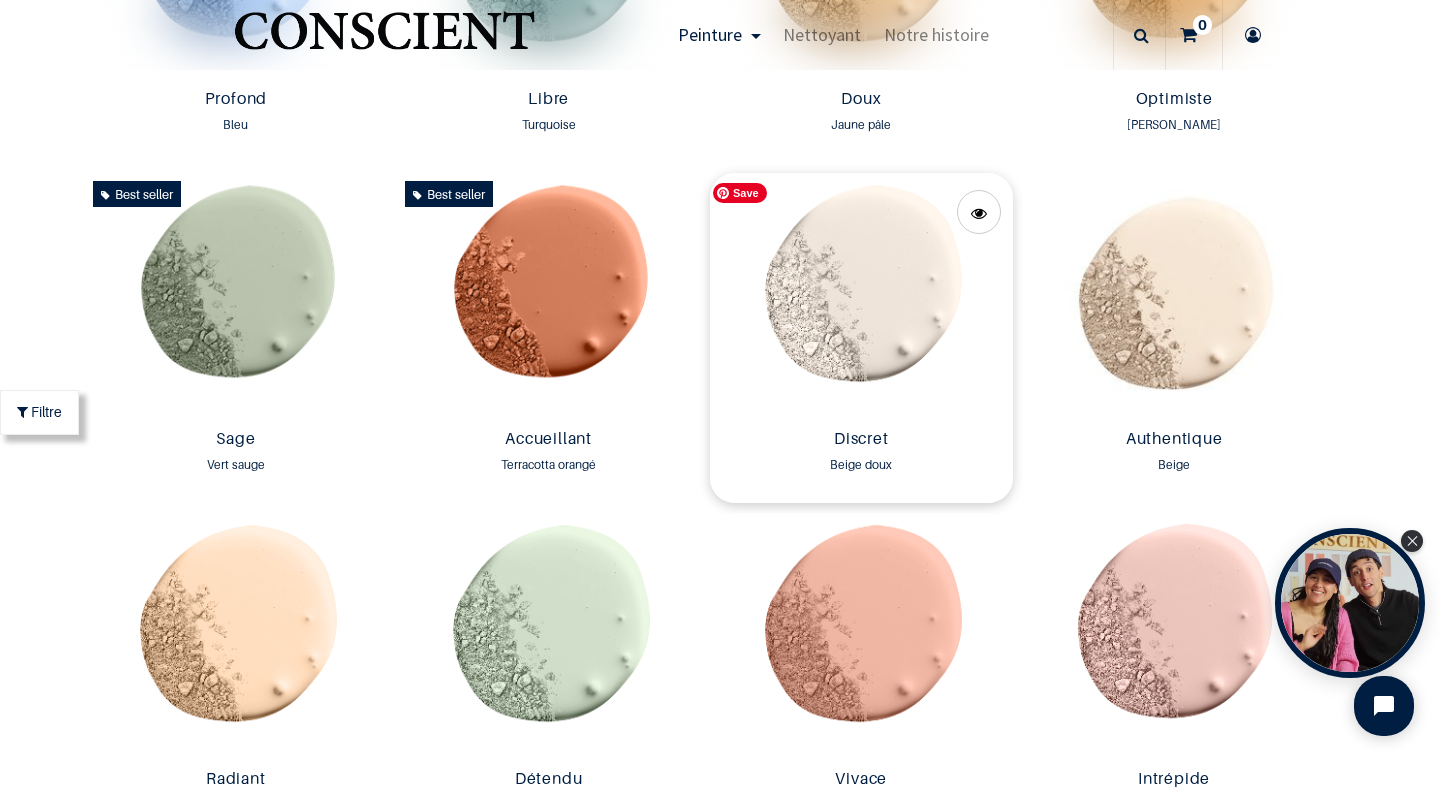 scroll, scrollTop: 1818, scrollLeft: 0, axis: vertical 